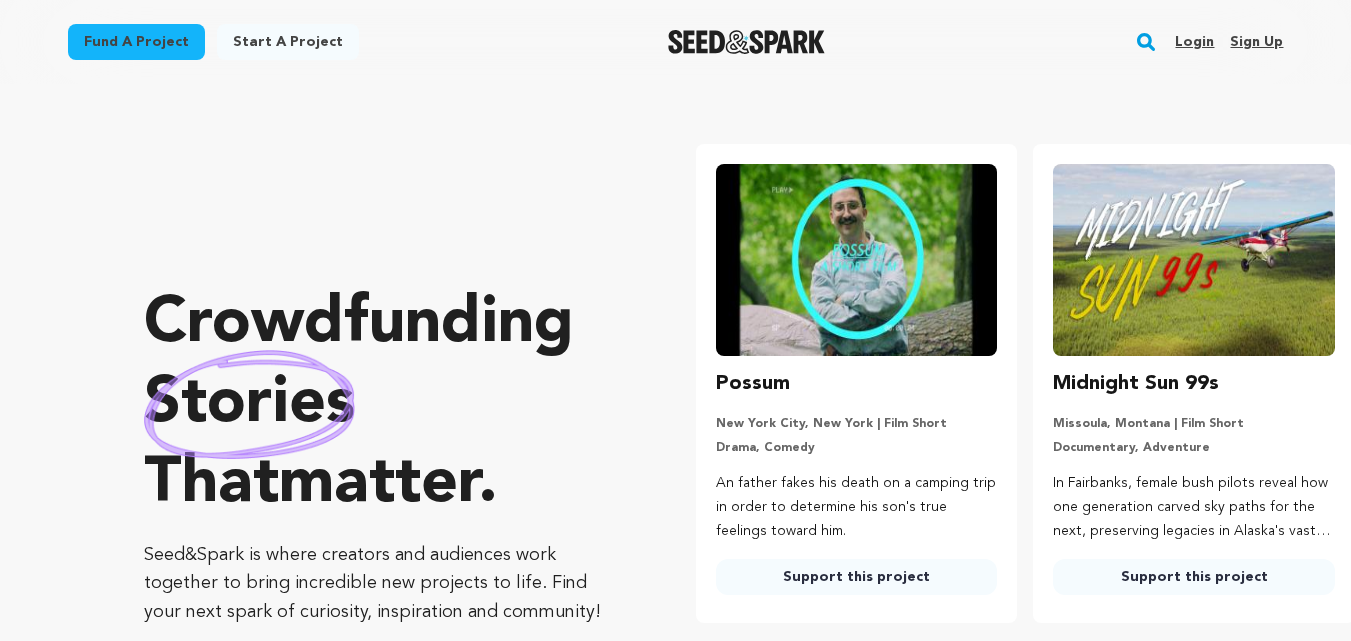 scroll, scrollTop: 0, scrollLeft: 0, axis: both 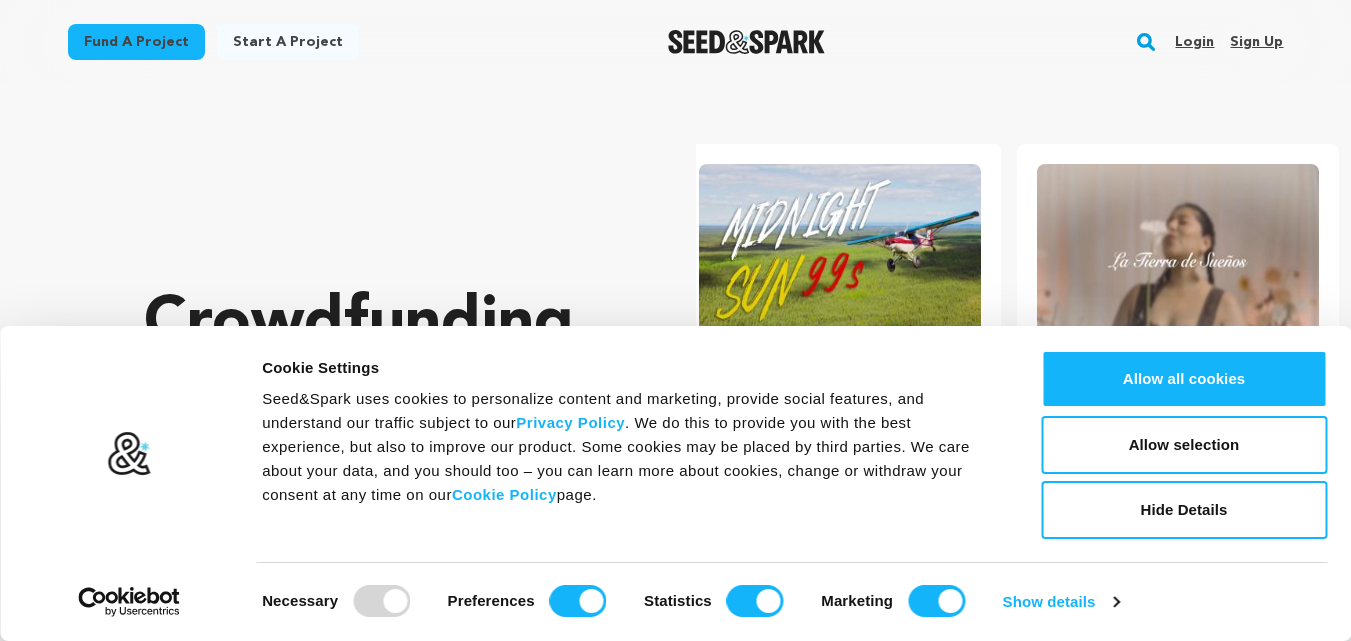 click on "Sign up" at bounding box center (1256, 42) 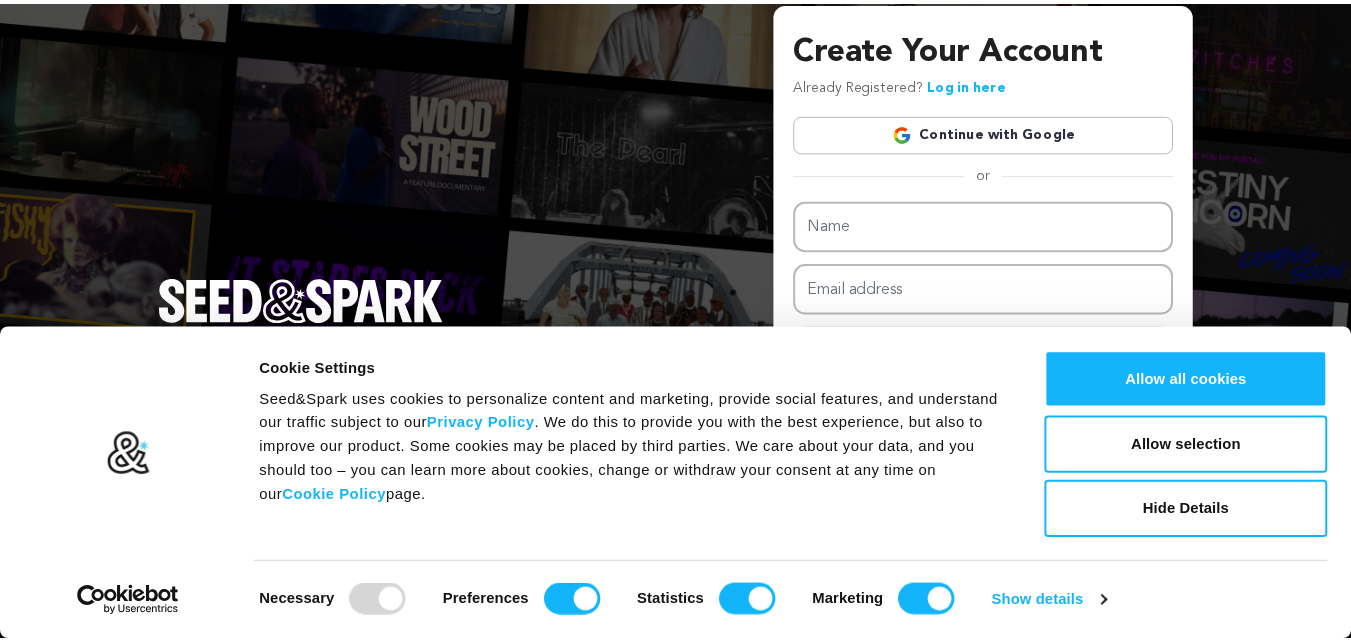scroll, scrollTop: 0, scrollLeft: 0, axis: both 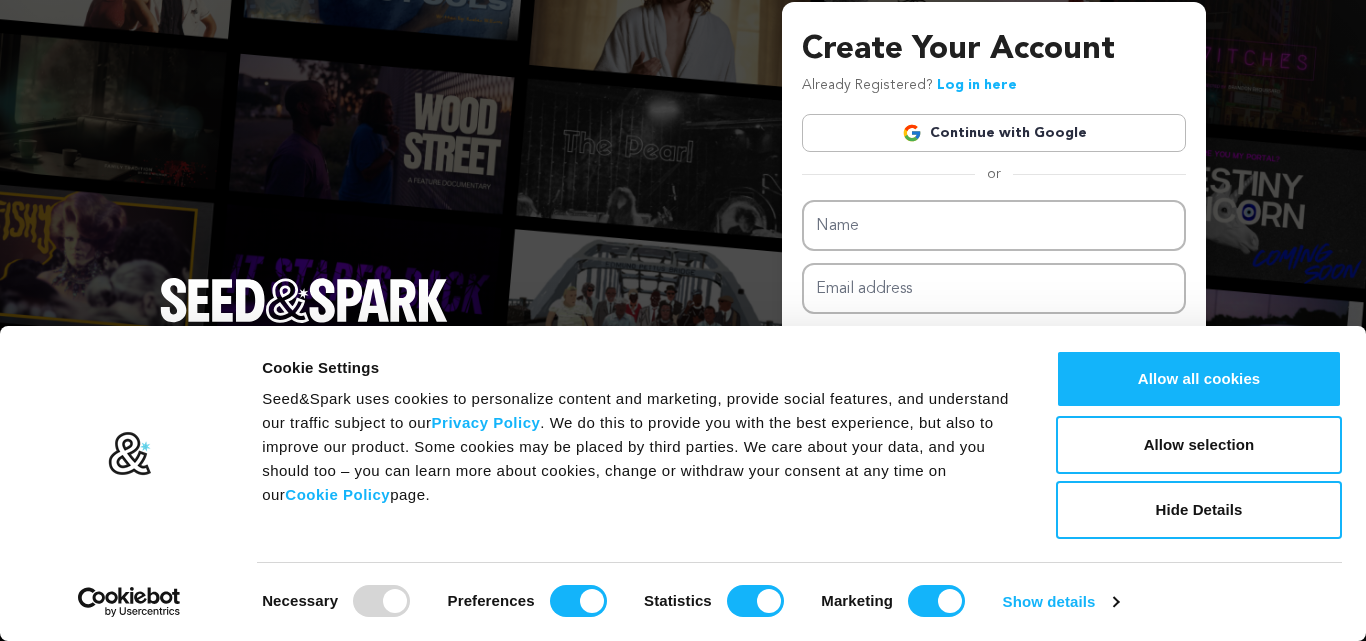 type on "Stay World Class®" 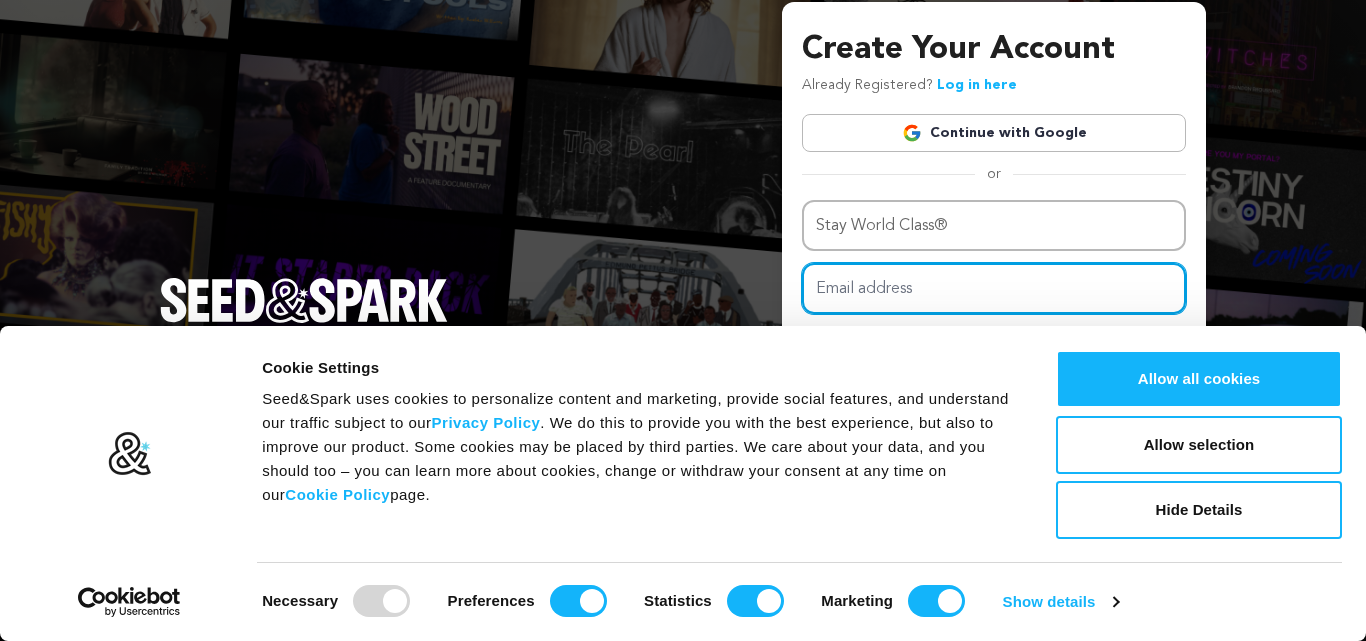 click on "Email address" at bounding box center [994, 288] 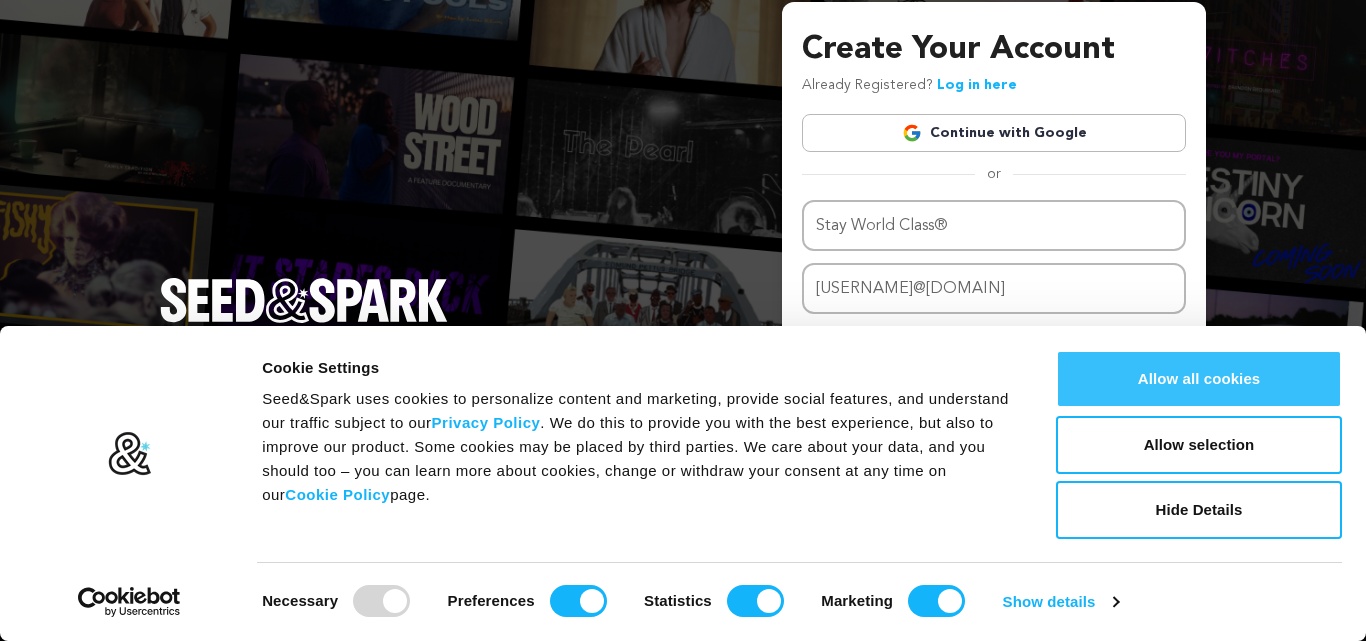 click on "Allow all cookies" at bounding box center (1199, 379) 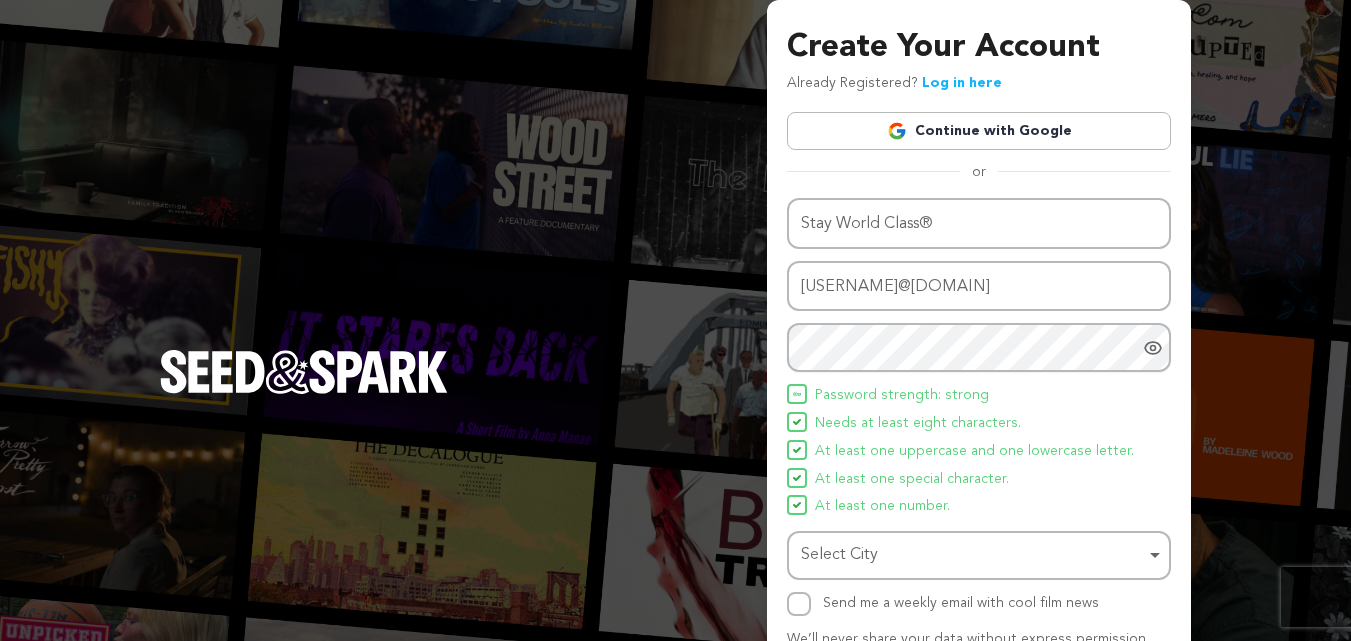 click on "Needs at least eight characters." at bounding box center (918, 424) 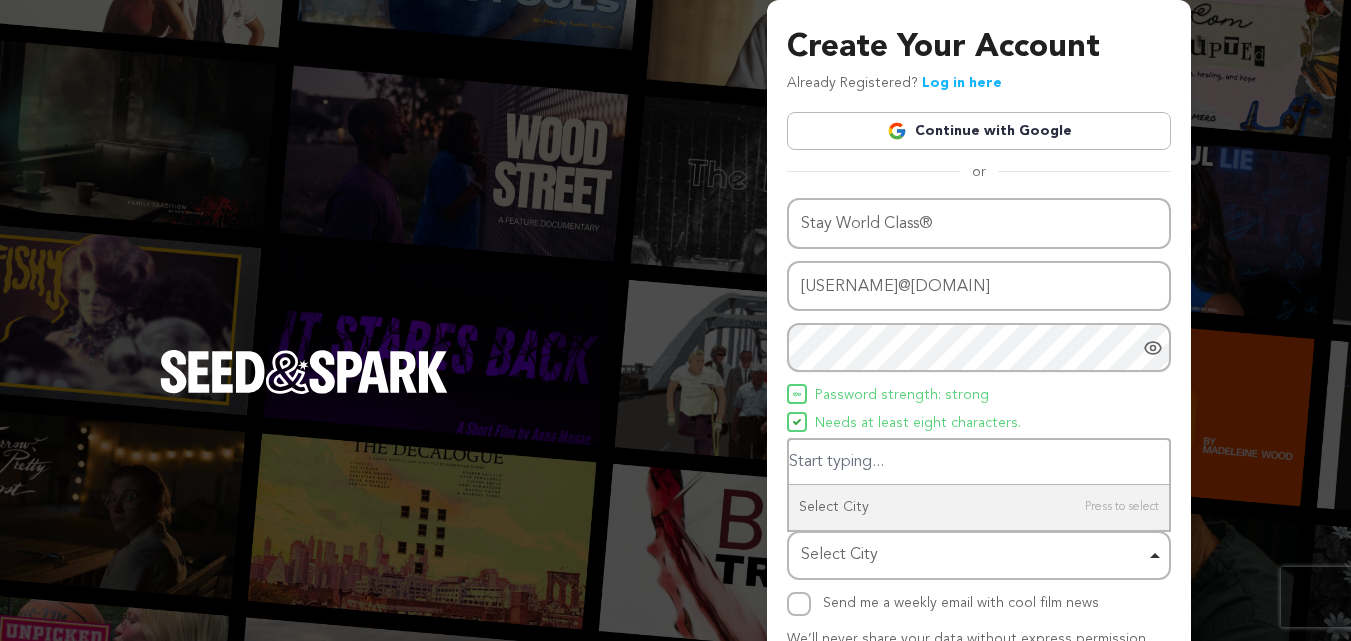 click at bounding box center [979, 462] 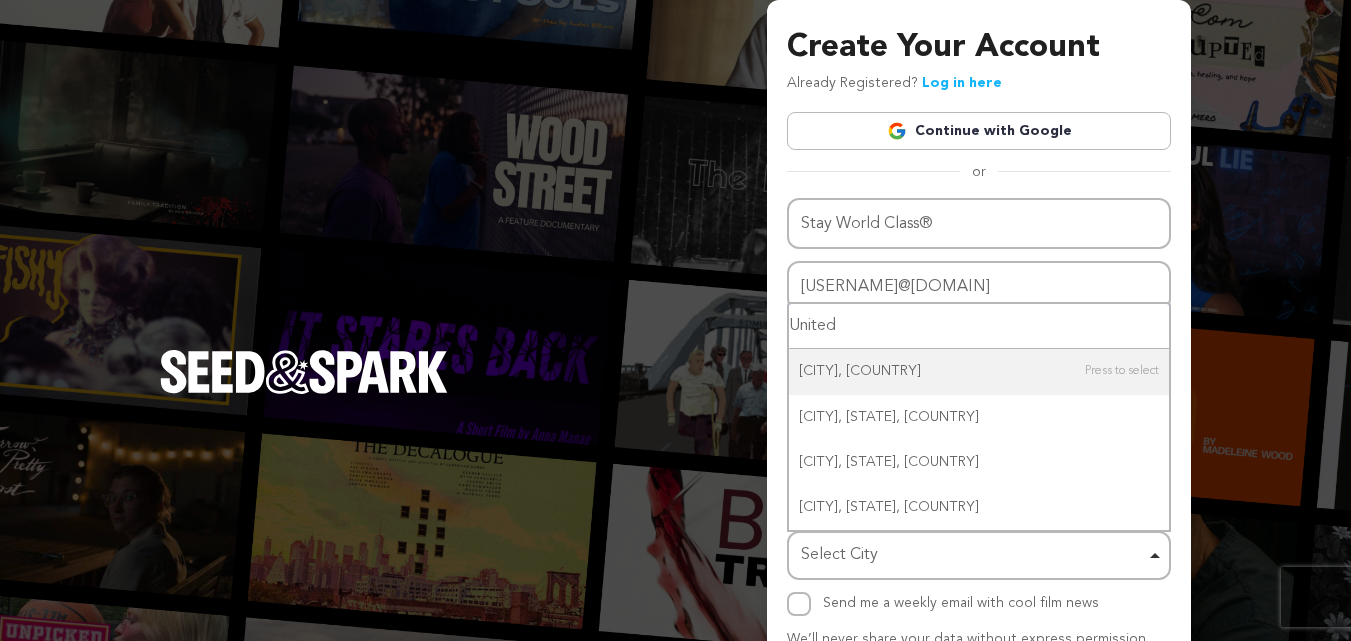 drag, startPoint x: 910, startPoint y: 326, endPoint x: 740, endPoint y: 320, distance: 170.10585 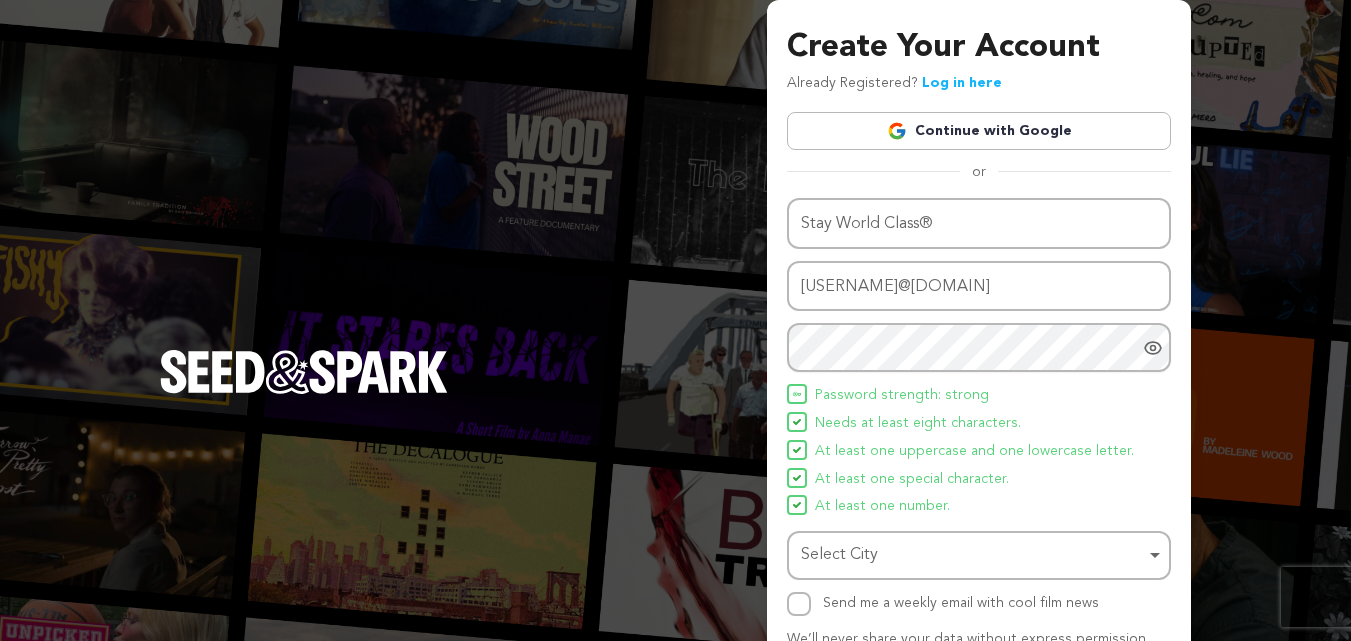 click on "Select City Remove item" at bounding box center (973, 555) 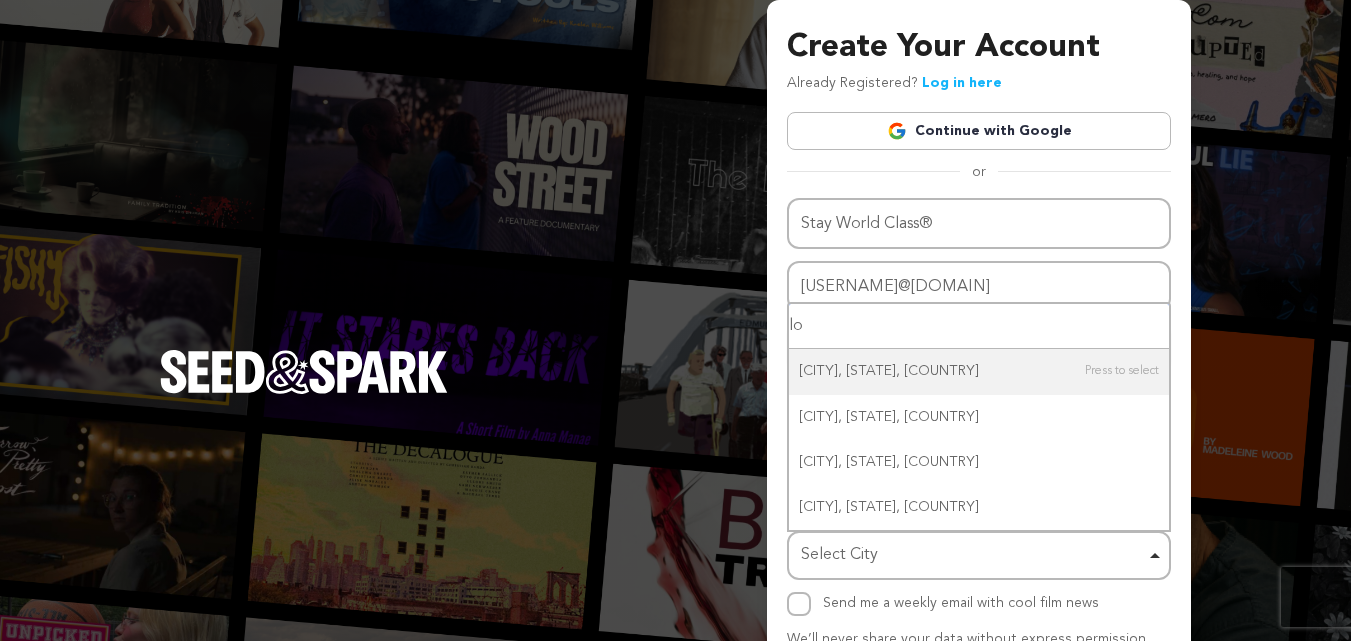 type on "l" 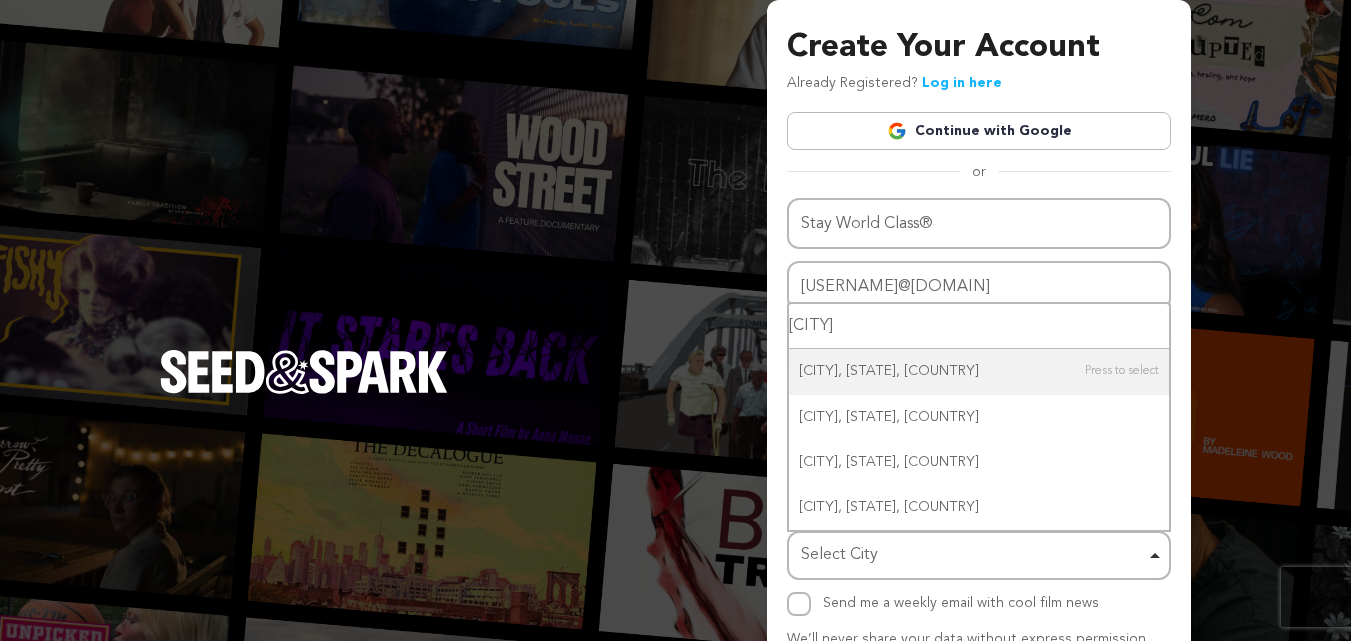 type on "miami" 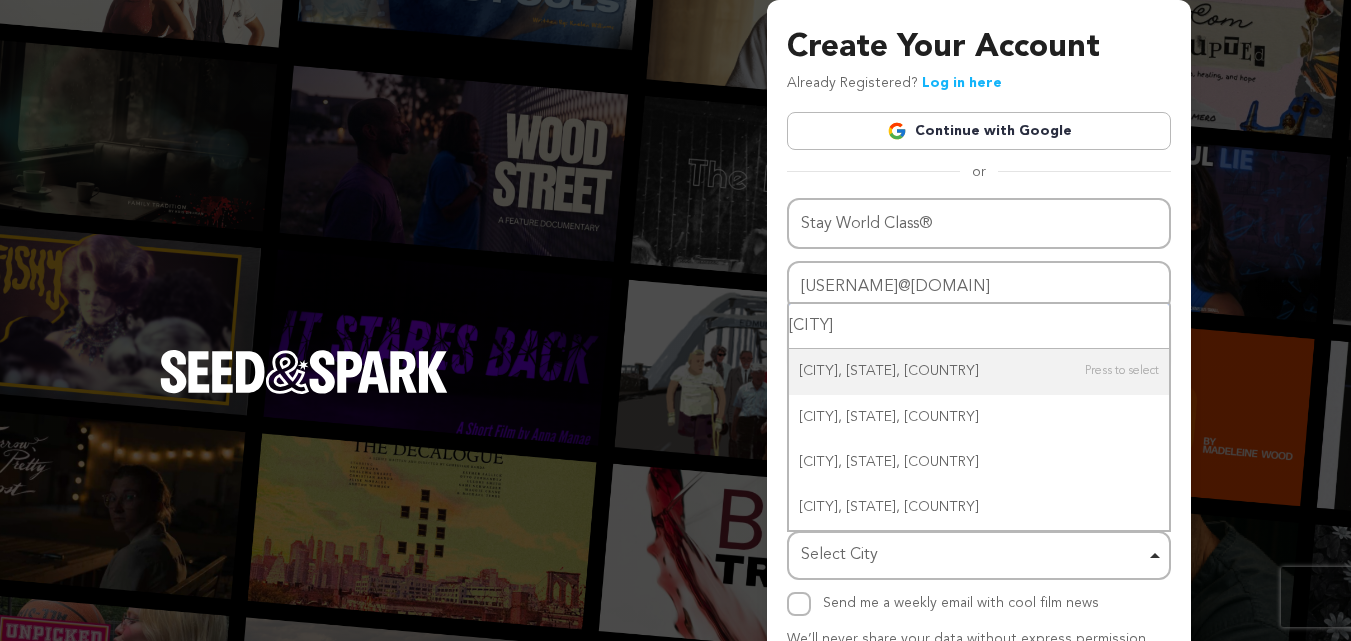 type 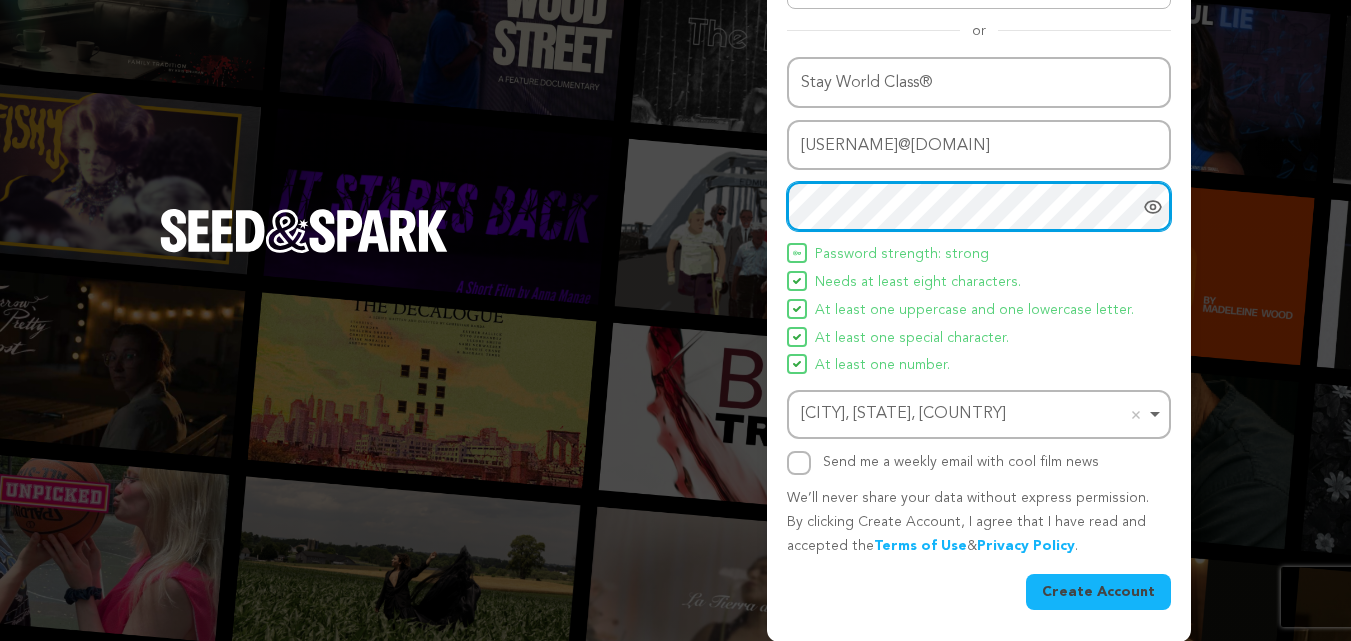 scroll, scrollTop: 142, scrollLeft: 0, axis: vertical 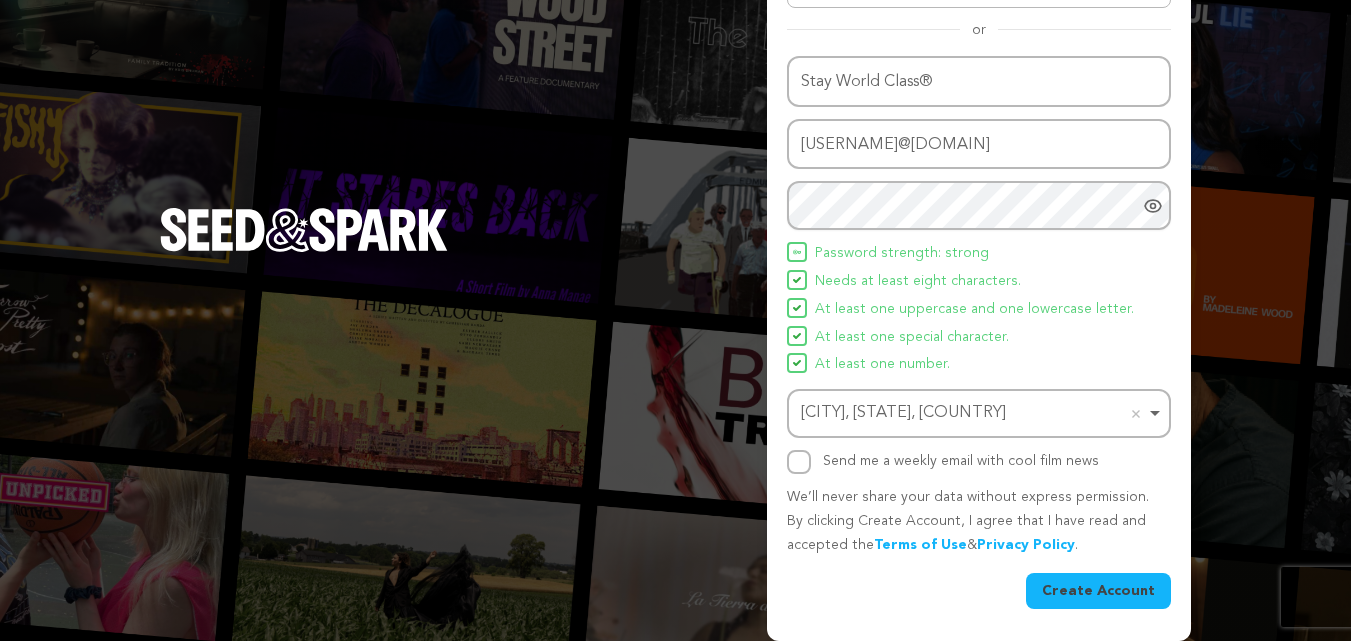 click on "Create Account" at bounding box center [1098, 591] 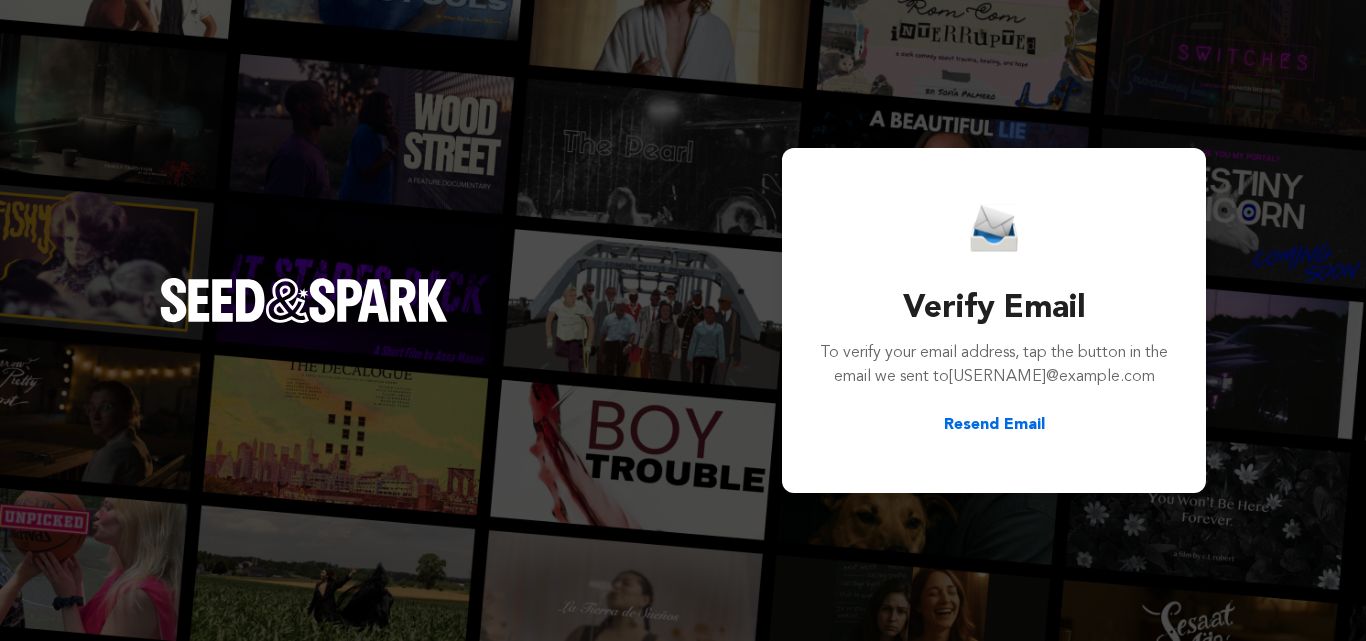 scroll, scrollTop: 0, scrollLeft: 0, axis: both 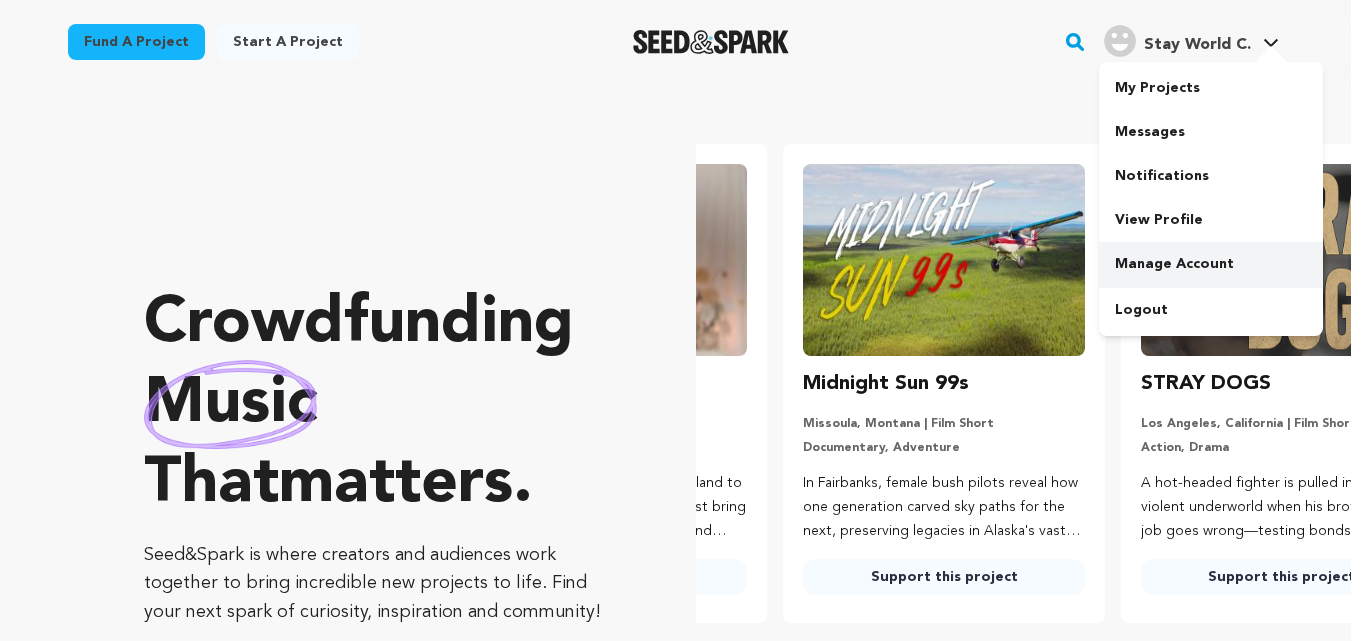 click on "Manage Account" at bounding box center (1211, 264) 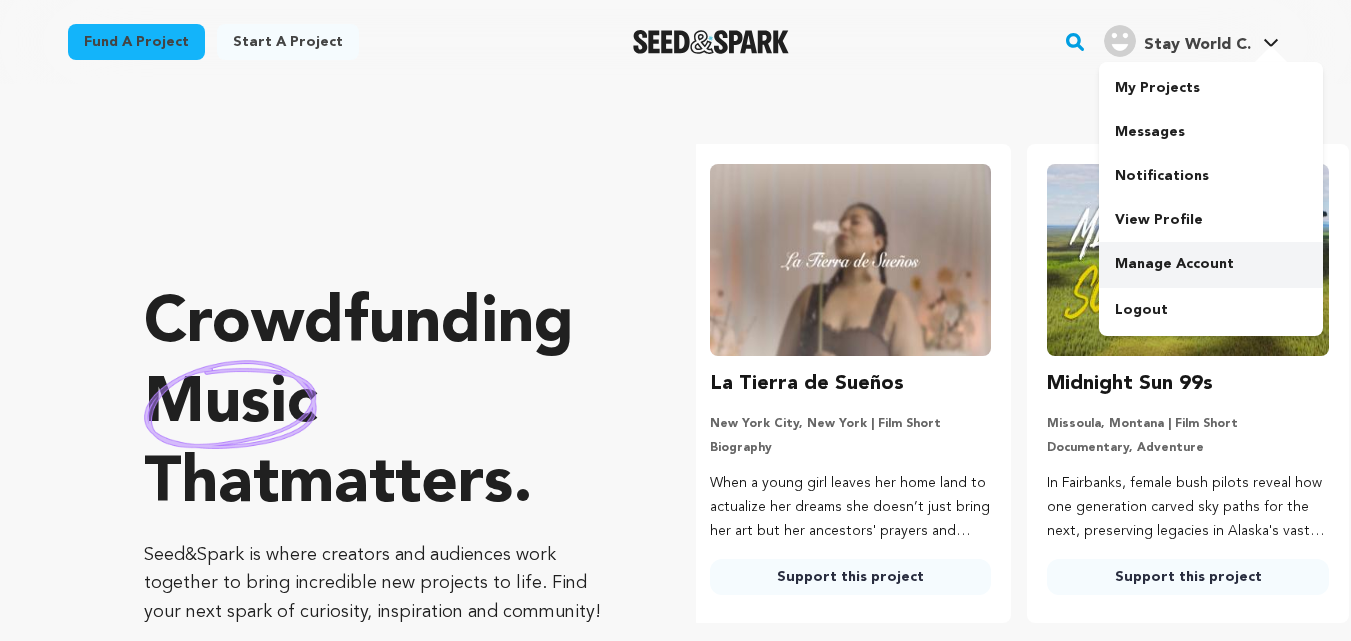 scroll, scrollTop: 0, scrollLeft: 0, axis: both 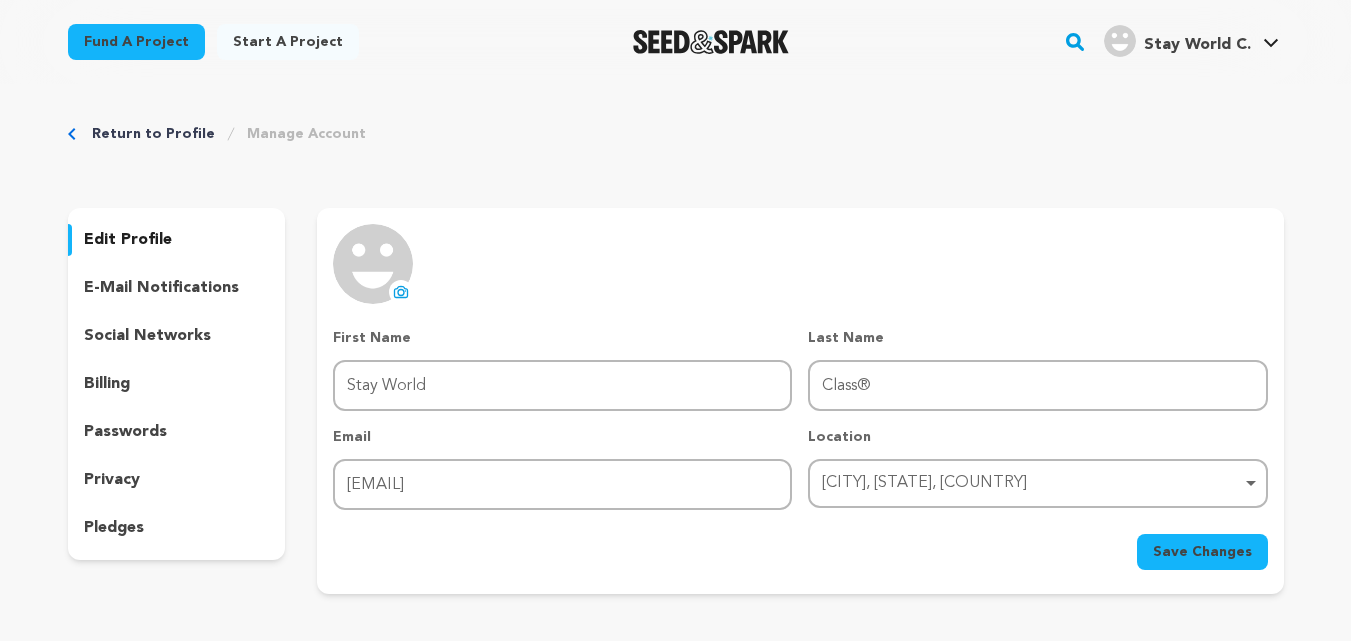 click 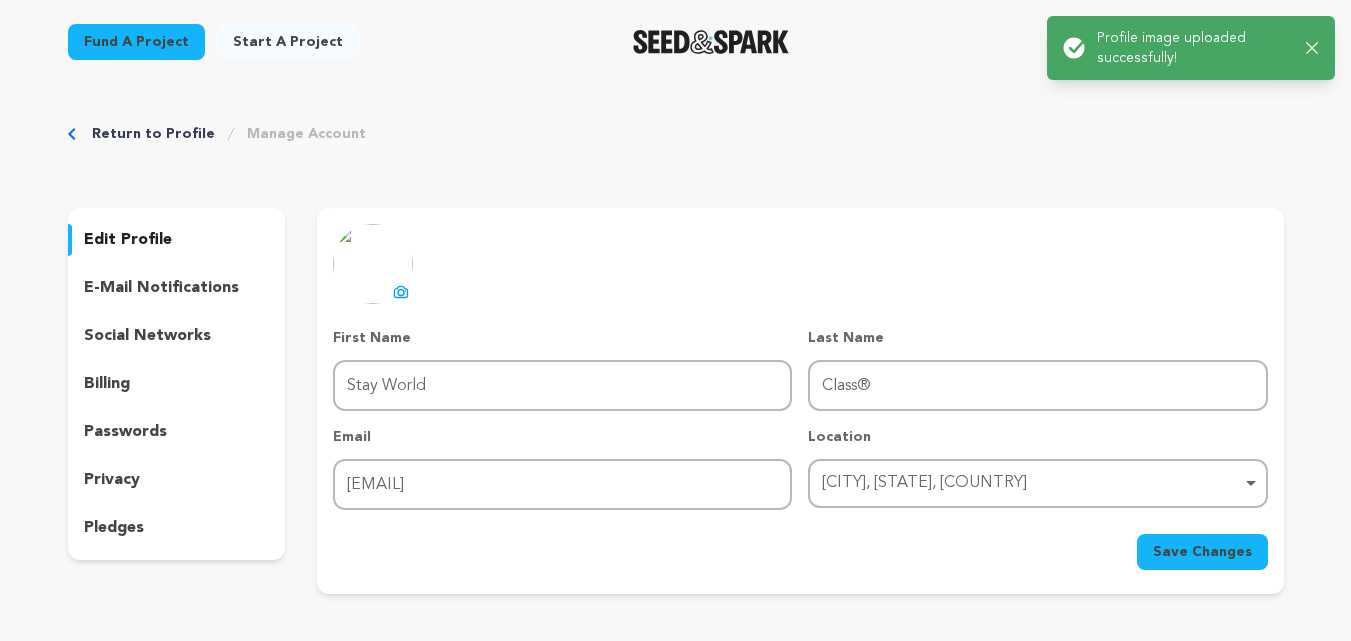 click on "Save Changes" at bounding box center [1202, 552] 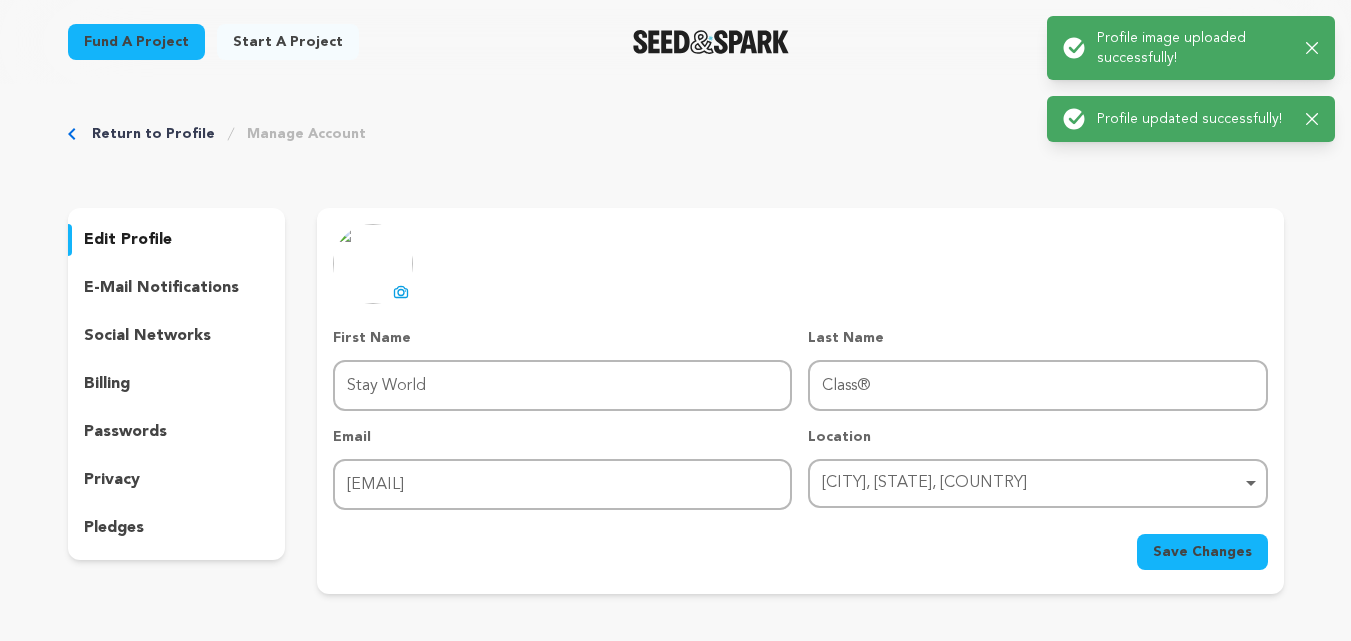 click on "social networks" at bounding box center [147, 336] 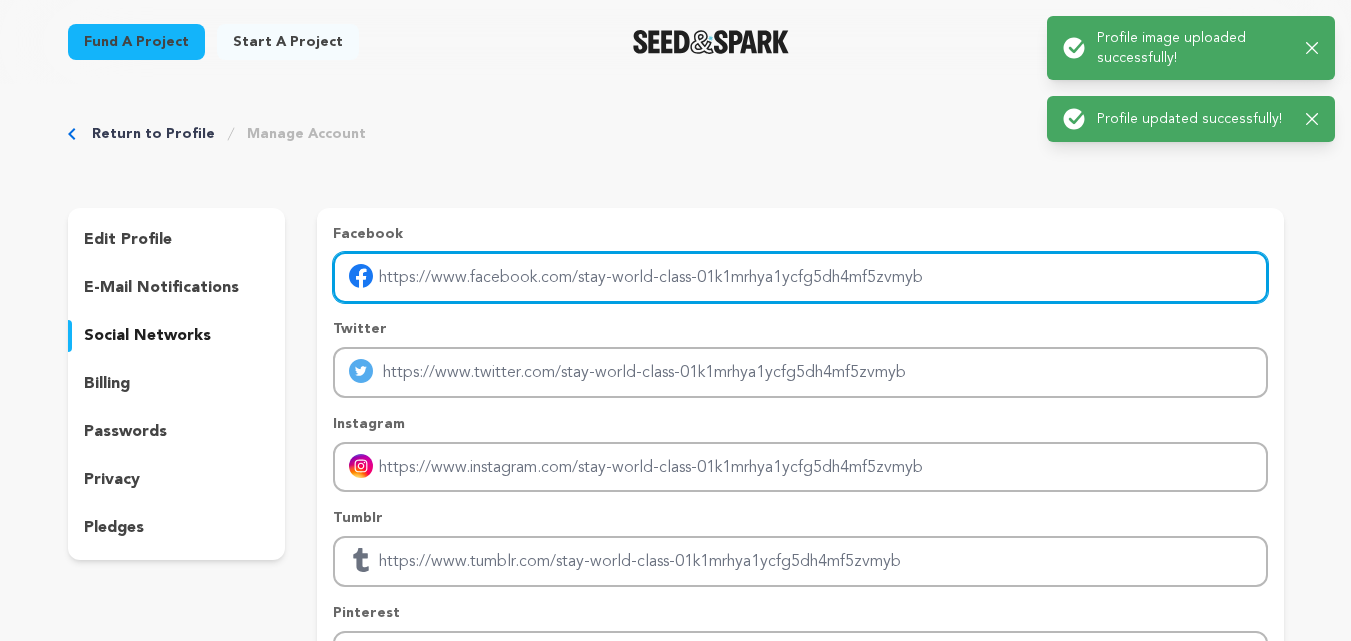 click at bounding box center (800, 277) 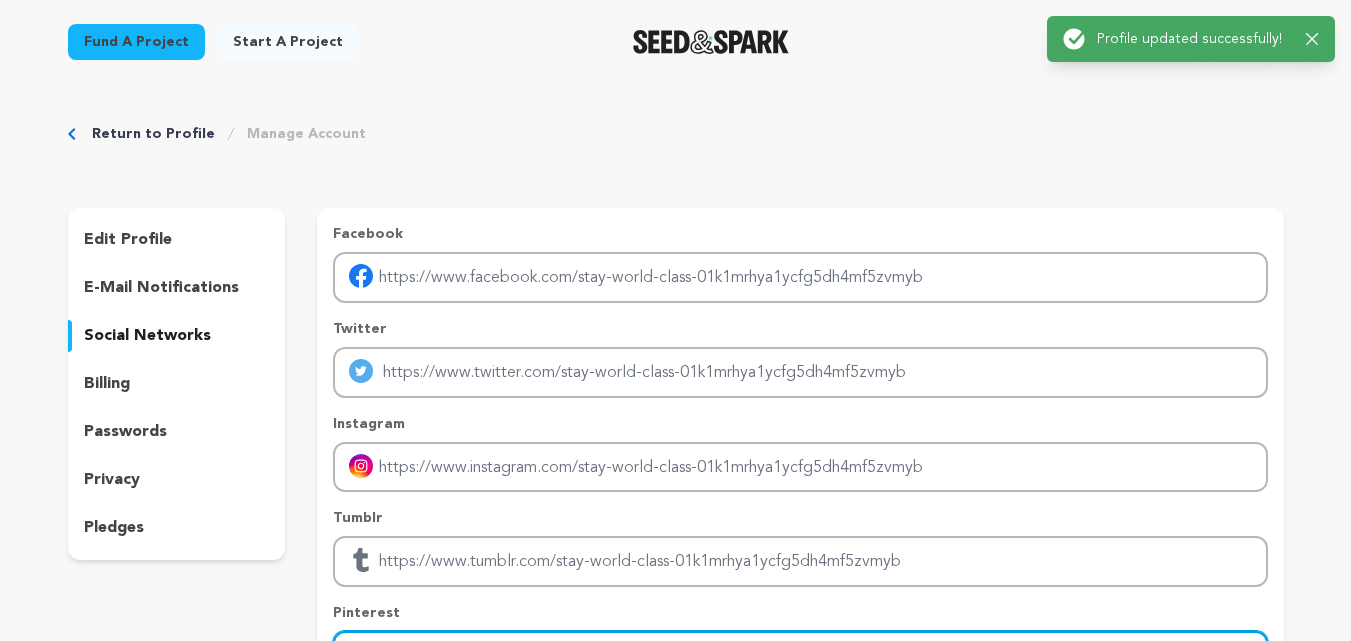 click on "Success:
Info:
Warning:
Error:
Profile image uploaded successfully!
Close notification
Success: Info:" at bounding box center [675, 727] 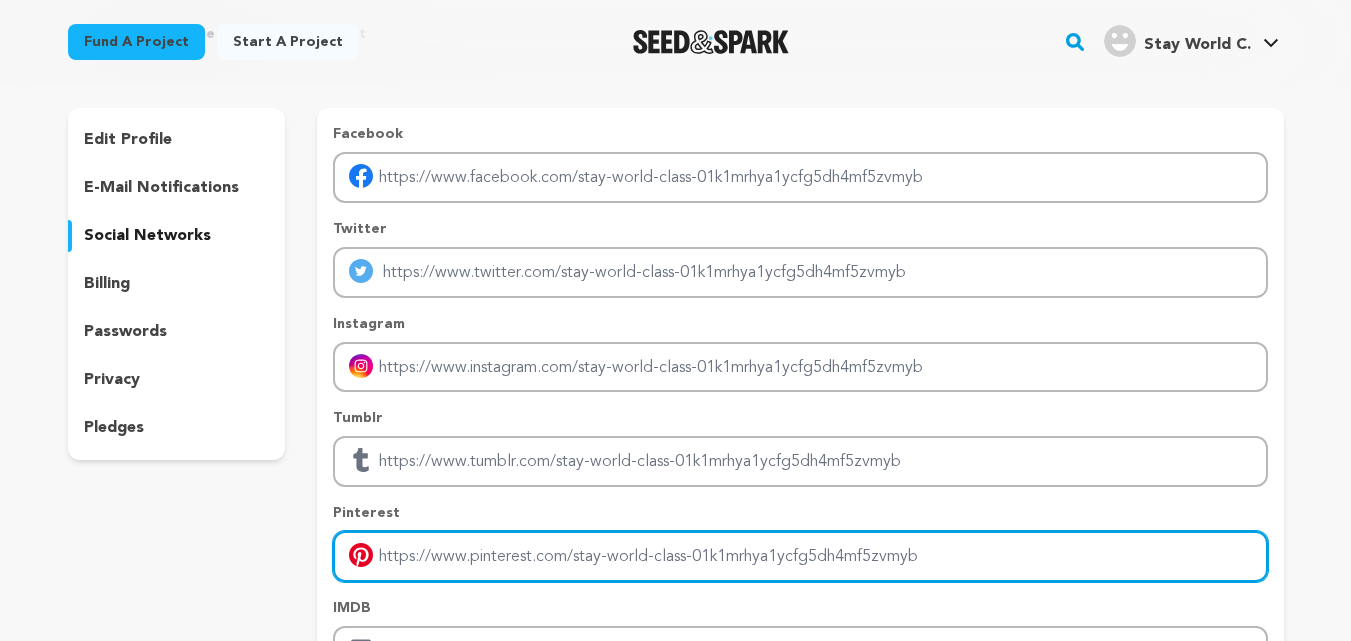 scroll, scrollTop: 0, scrollLeft: 0, axis: both 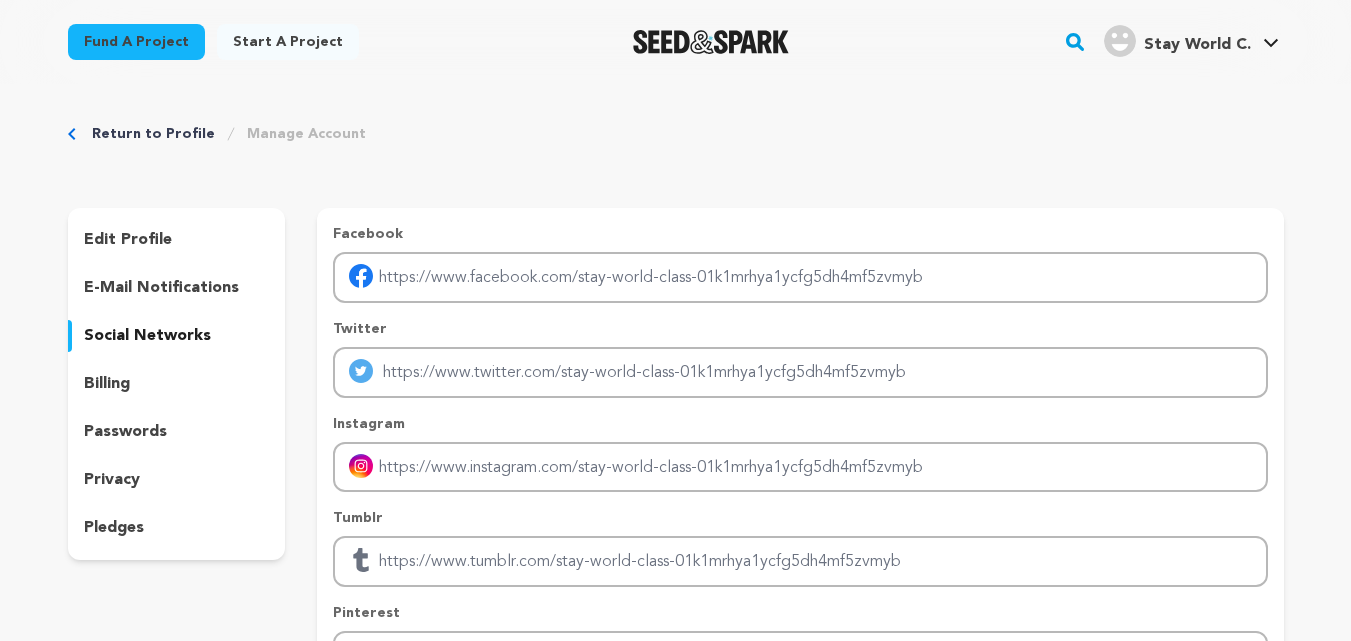click on "edit profile" at bounding box center (128, 240) 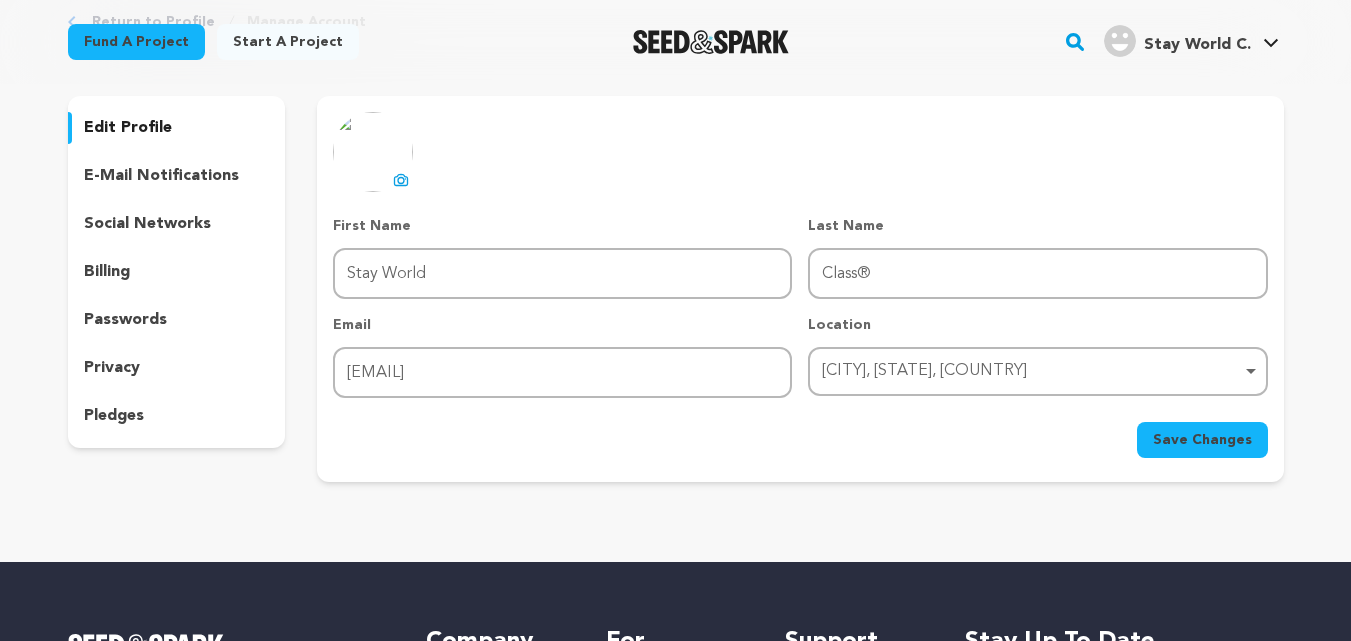 scroll, scrollTop: 0, scrollLeft: 0, axis: both 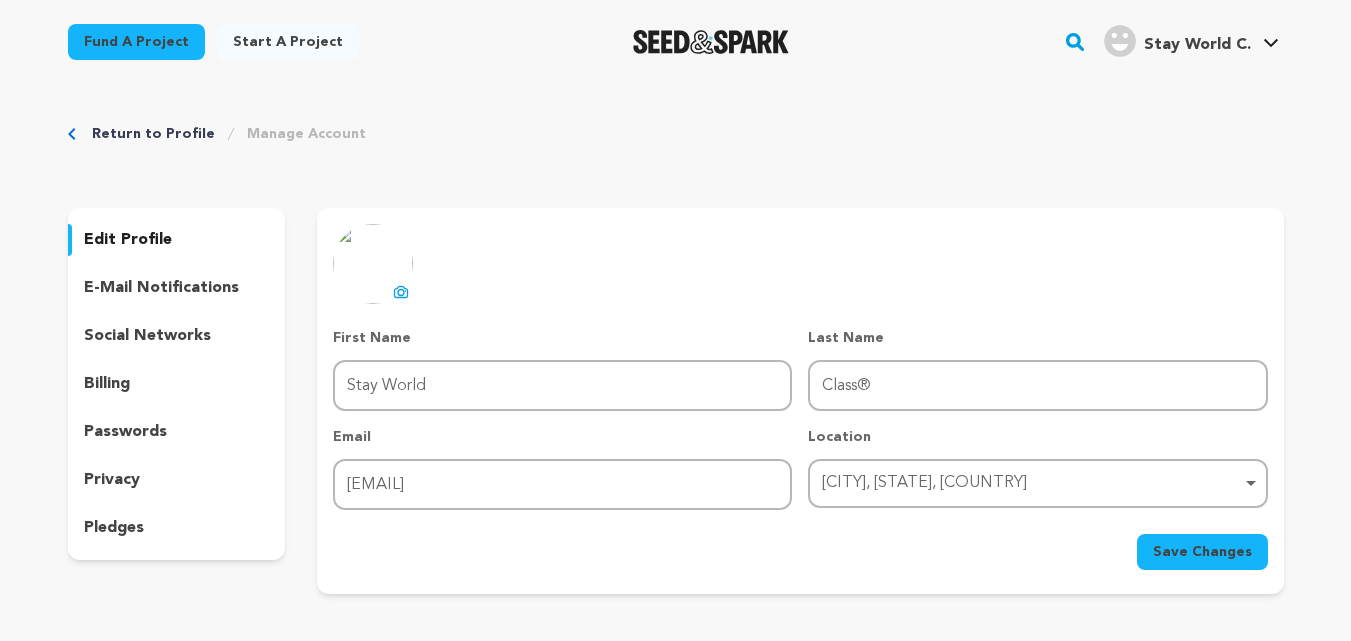 click on "social networks" at bounding box center [147, 336] 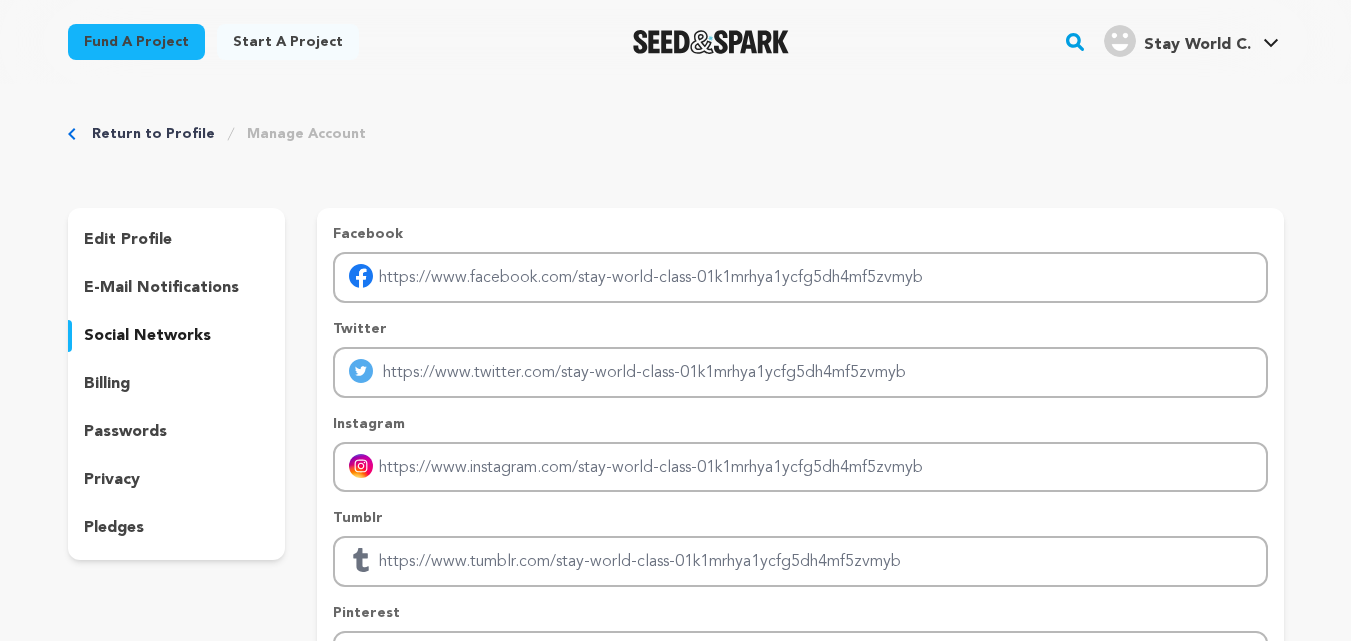 click on "e-mail notifications" at bounding box center [161, 288] 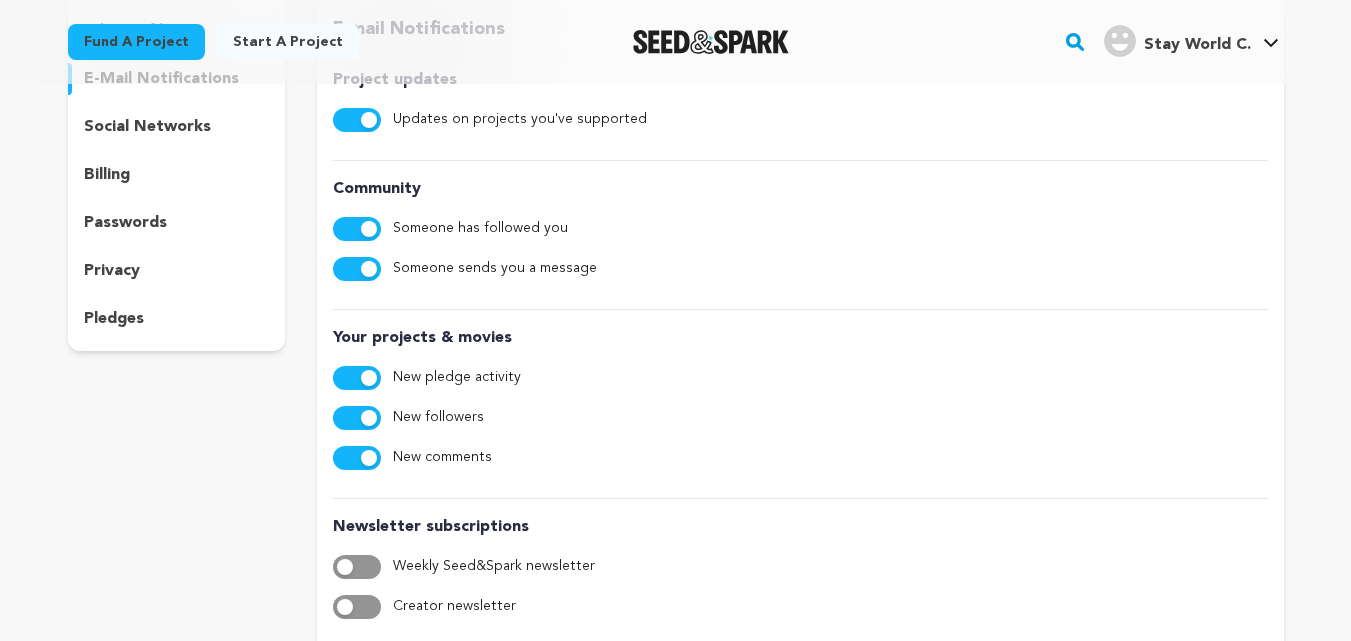 scroll, scrollTop: 100, scrollLeft: 0, axis: vertical 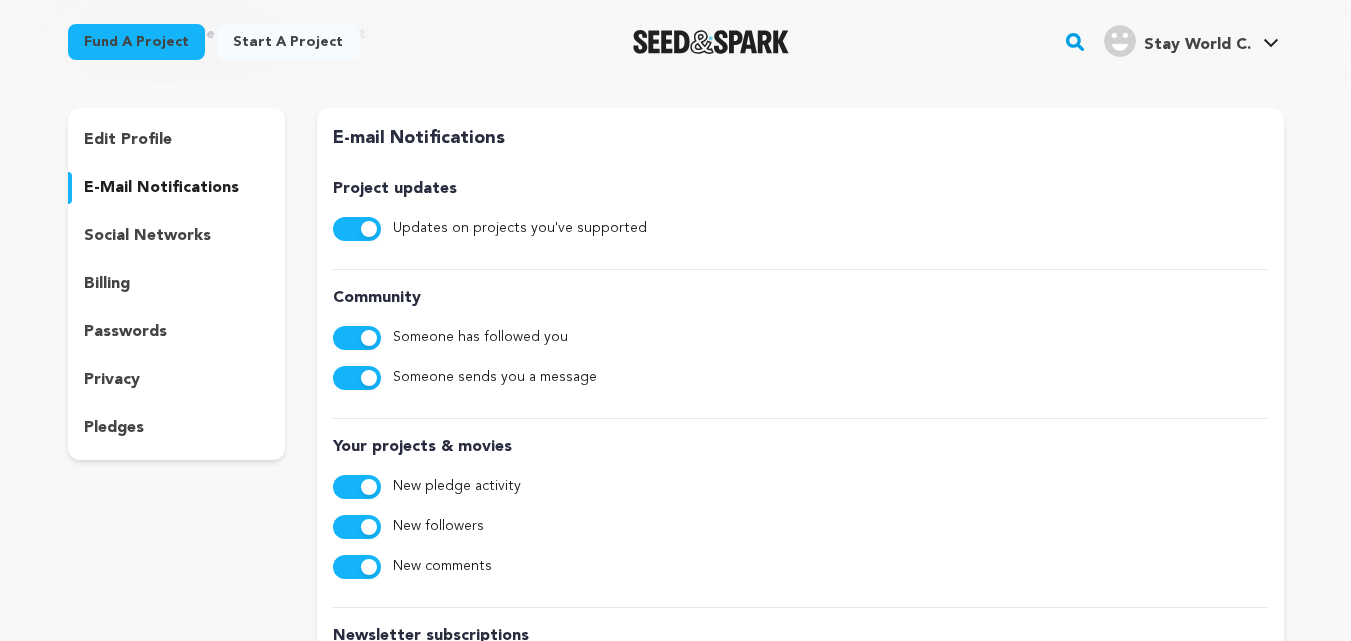 click on "edit profile" at bounding box center [128, 140] 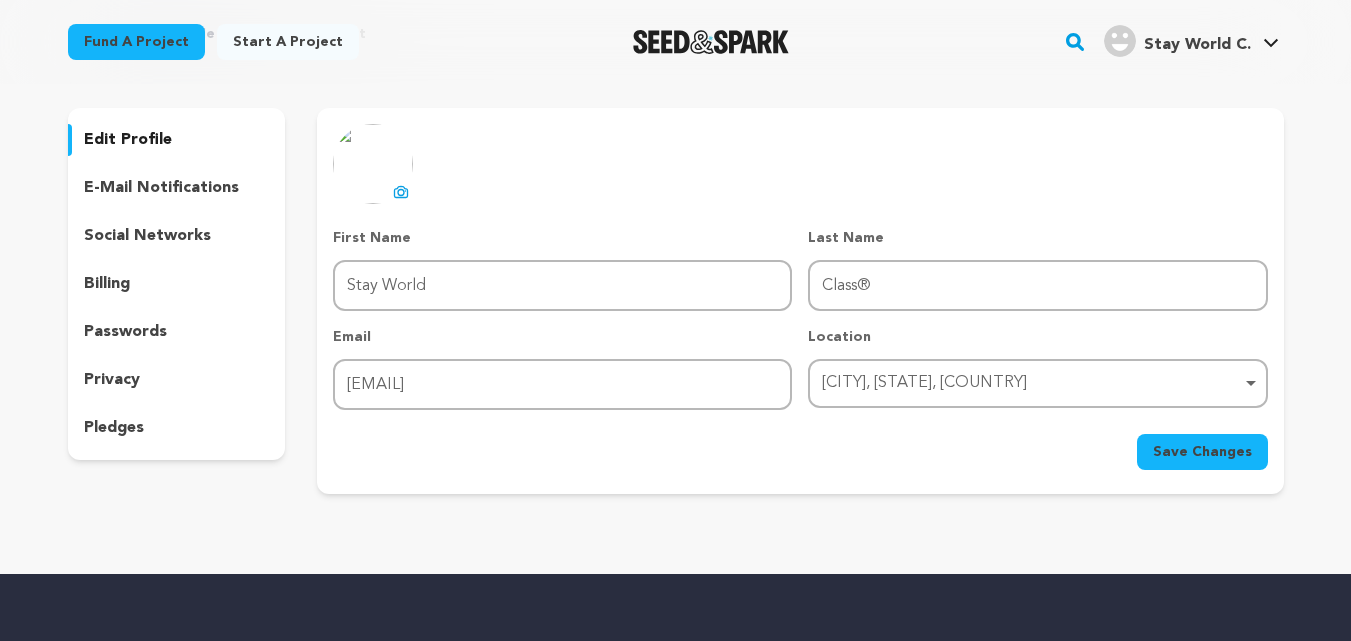 click on "Save Changes" at bounding box center (1202, 452) 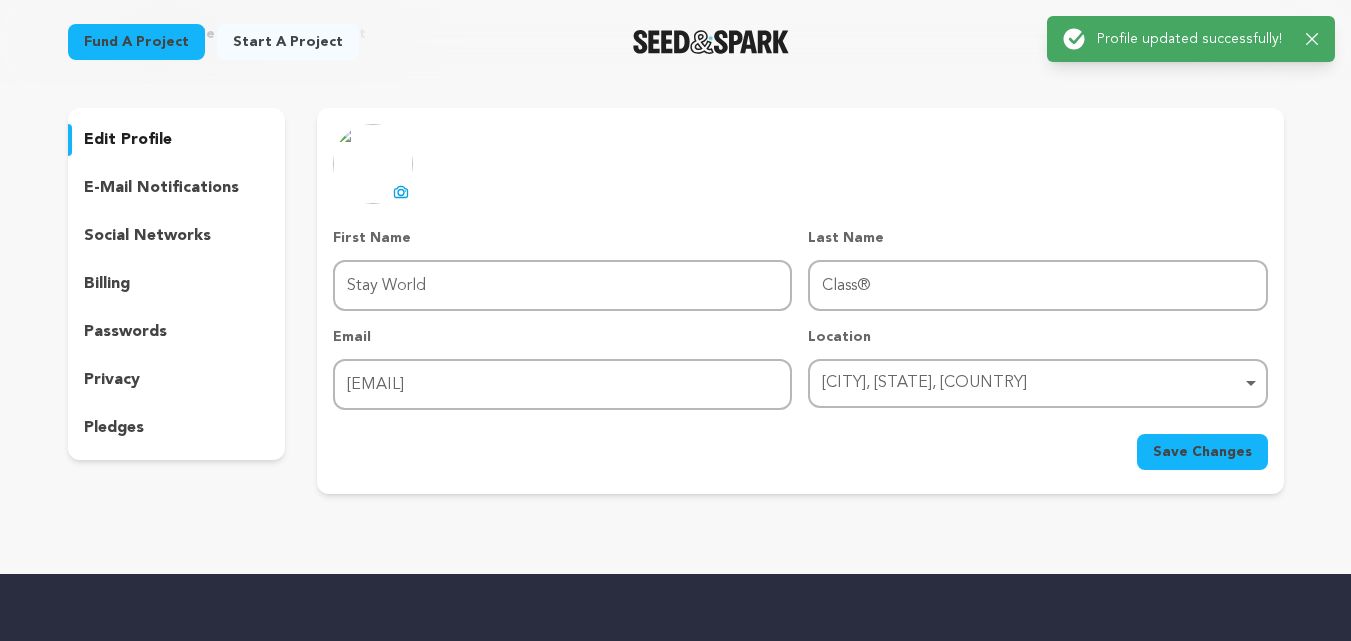 click on "Success:
Info:
Warning:
Error:
Profile updated successfully!
Close notification" at bounding box center [1191, 39] 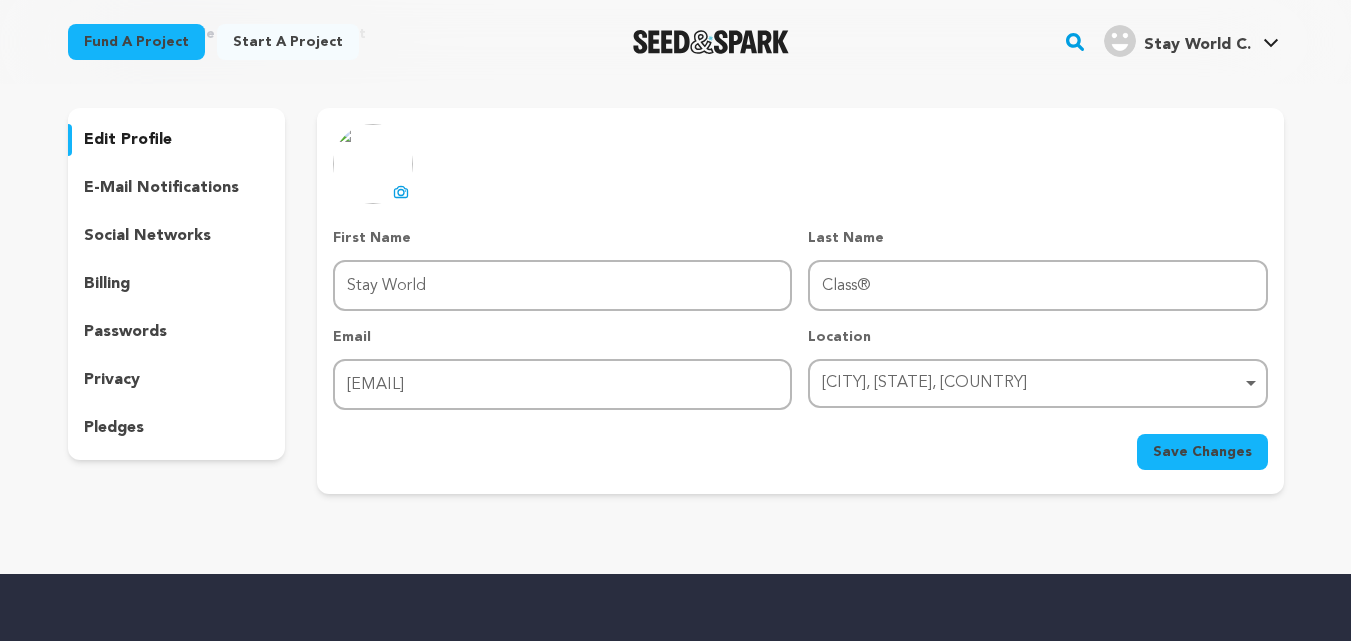 click on "Stay World C." at bounding box center [1197, 45] 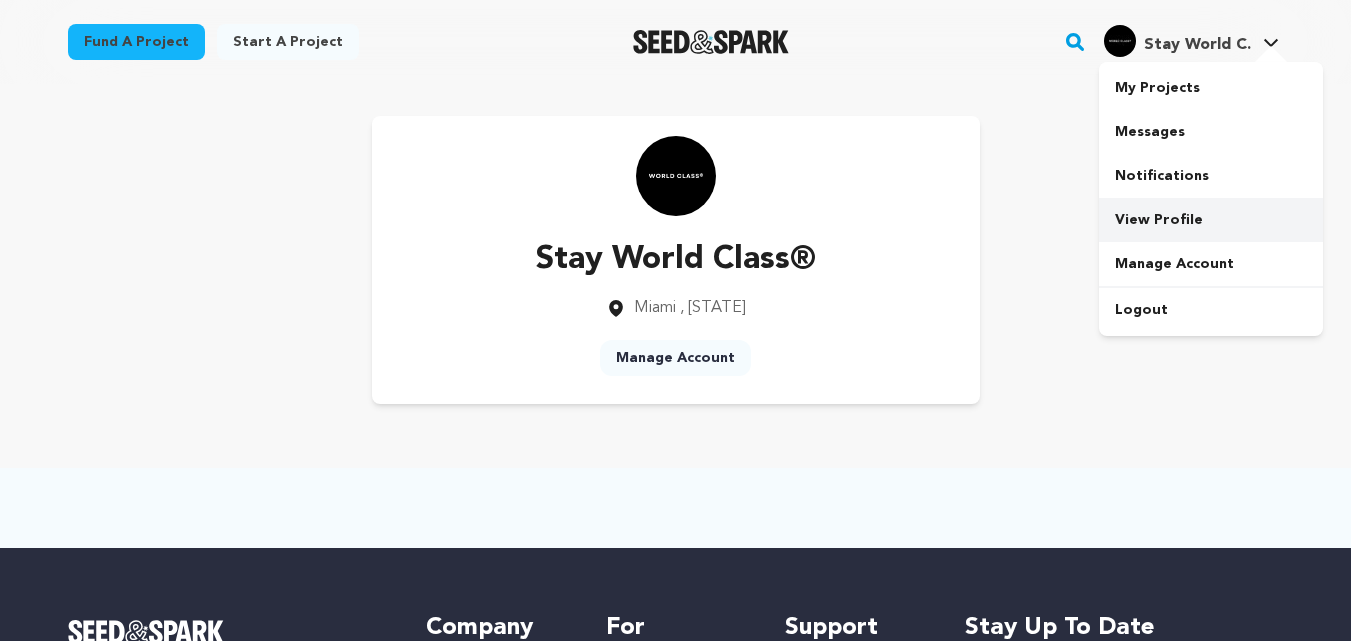 scroll, scrollTop: 0, scrollLeft: 0, axis: both 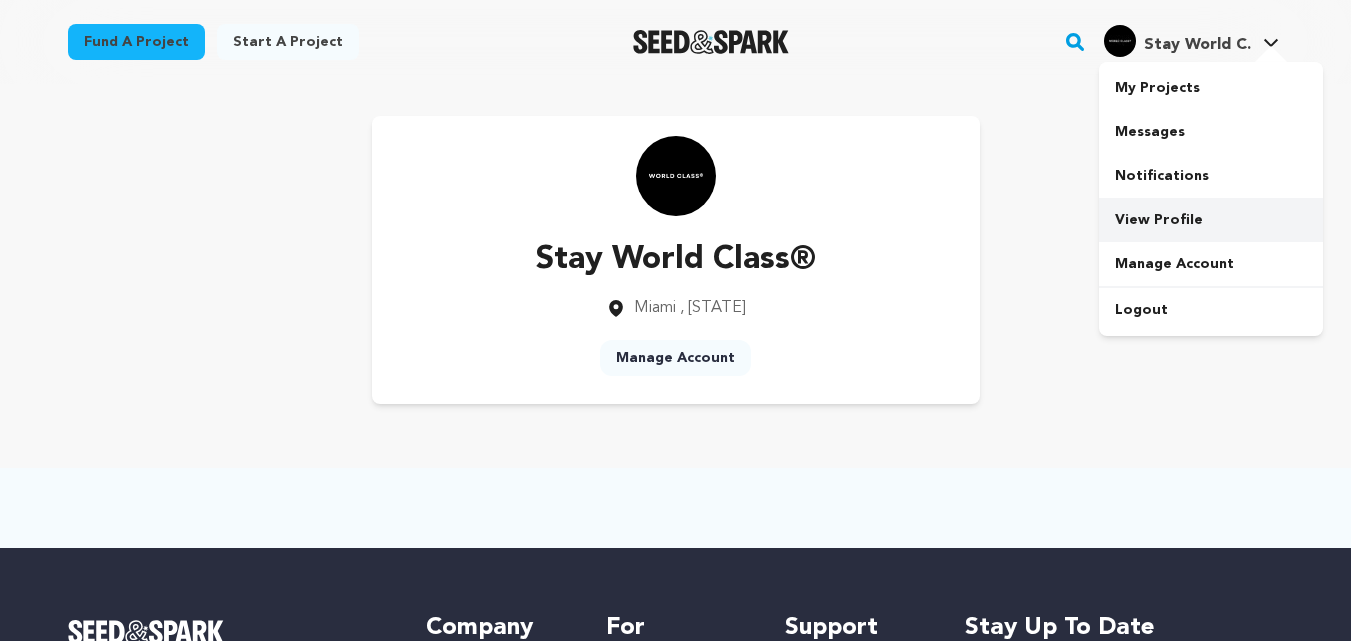 click on "View Profile" at bounding box center [1211, 220] 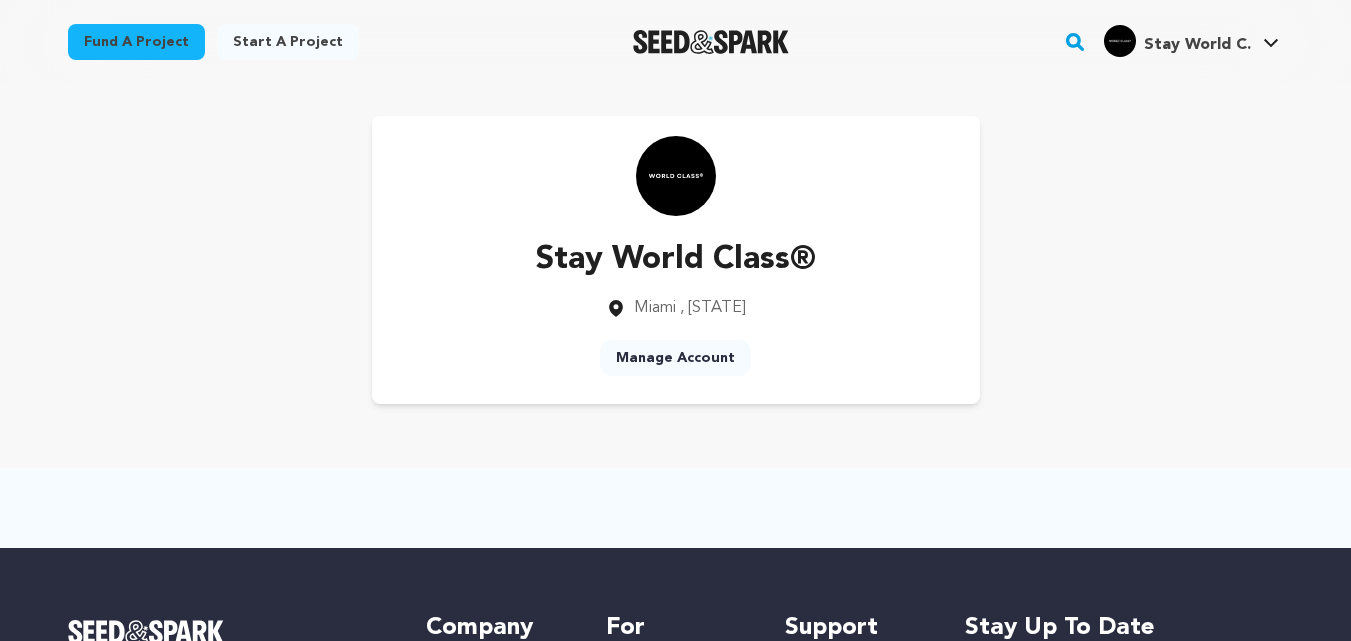 scroll, scrollTop: 0, scrollLeft: 0, axis: both 